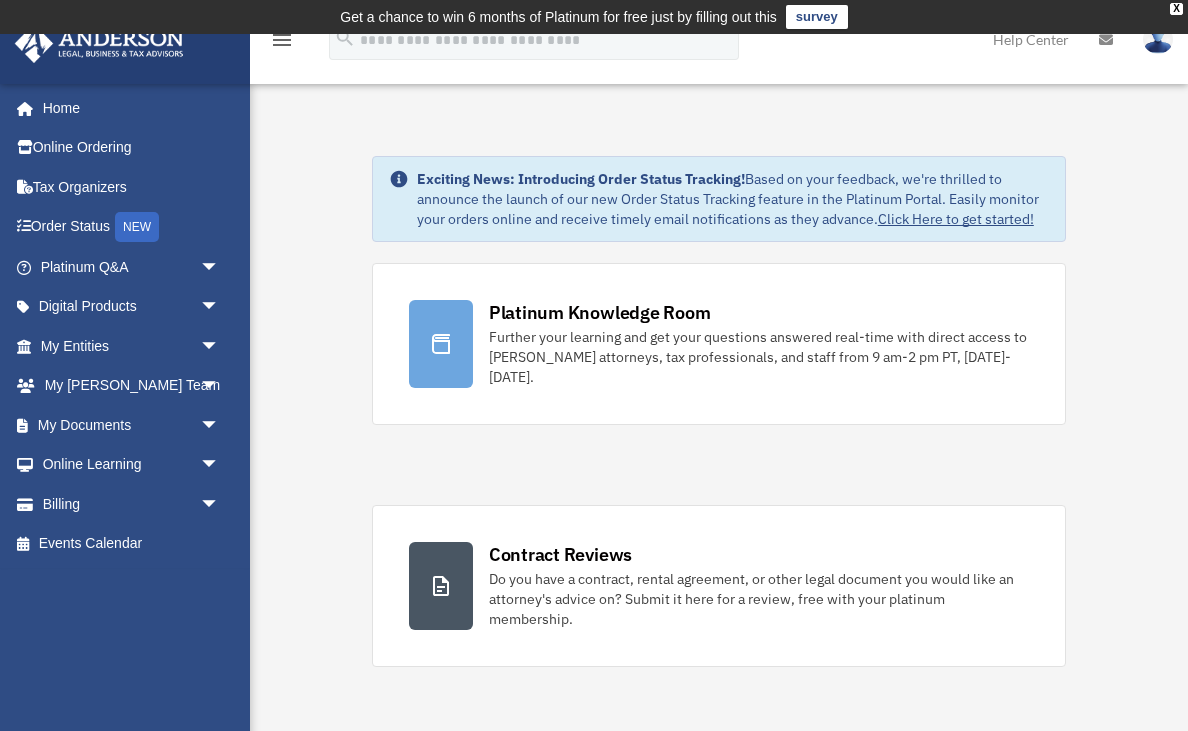 scroll, scrollTop: 0, scrollLeft: 0, axis: both 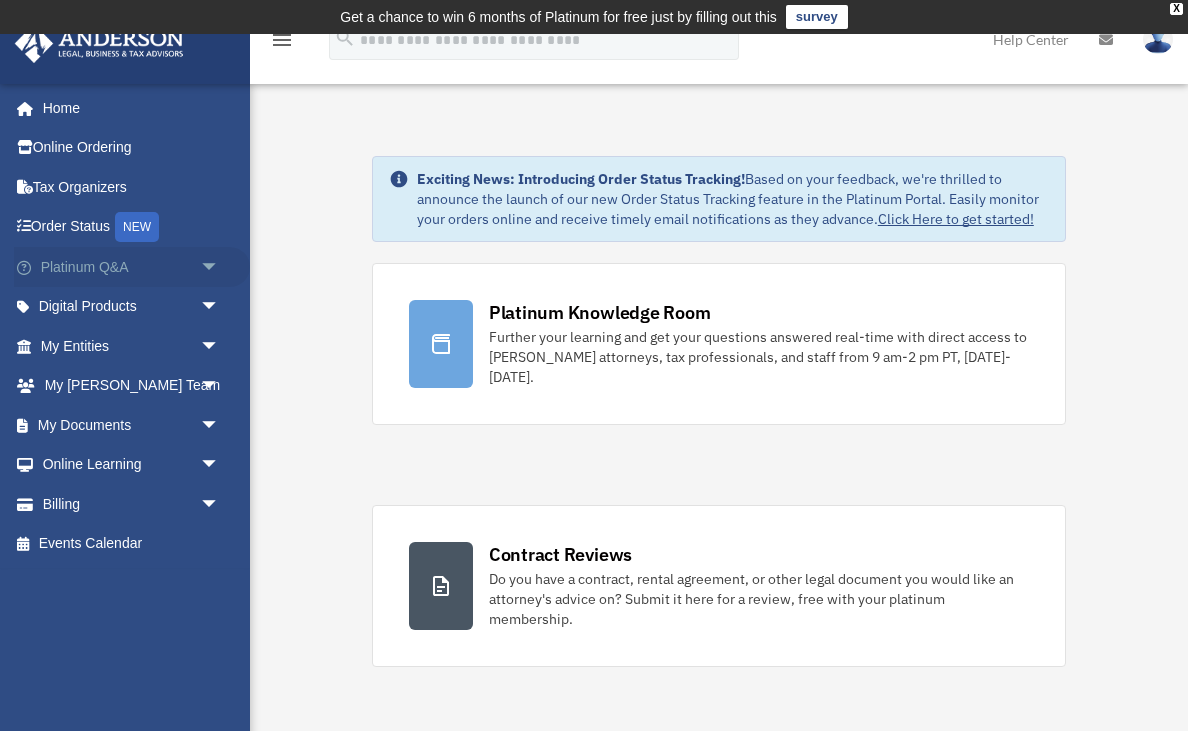 click on "Platinum Q&A arrow_drop_down" at bounding box center (132, 267) 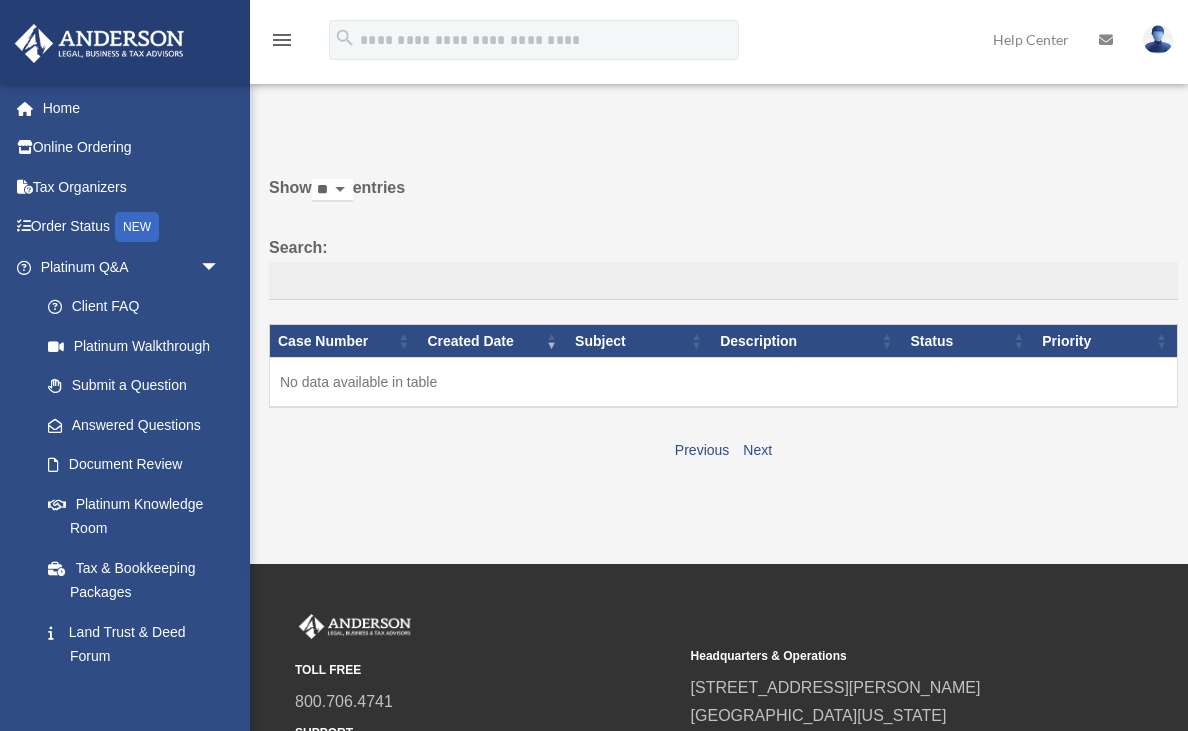 scroll, scrollTop: 0, scrollLeft: 0, axis: both 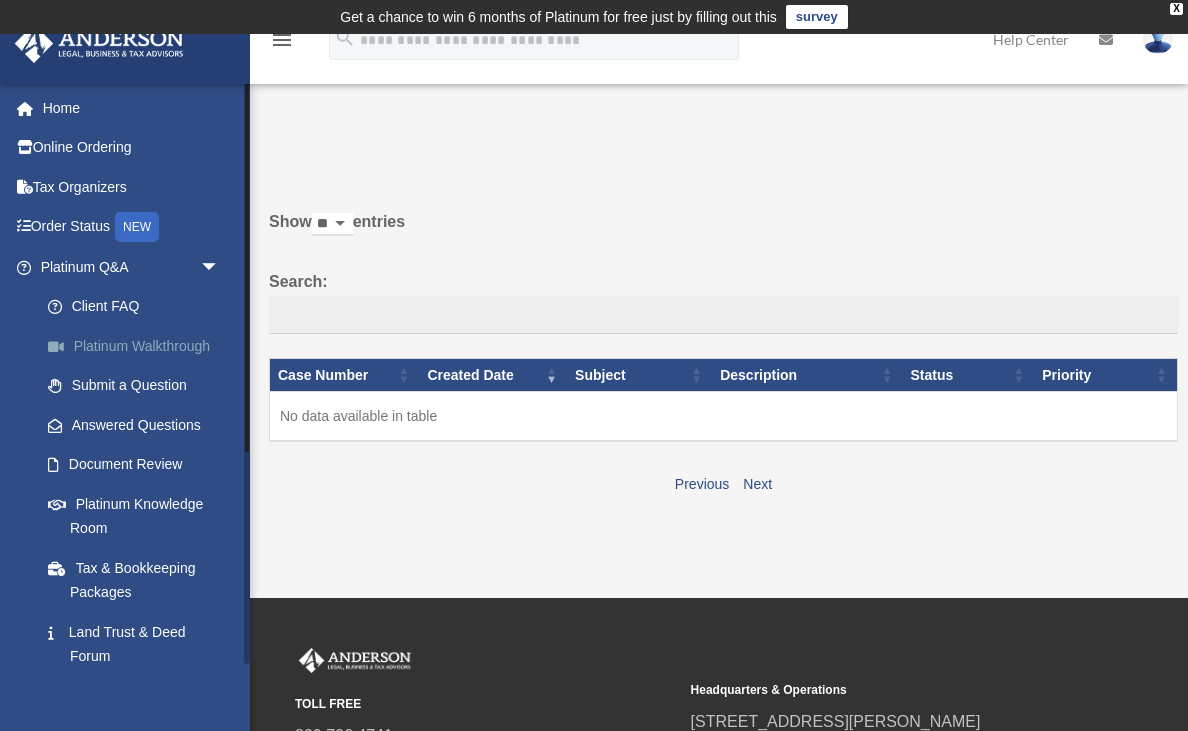 click on "Platinum Walkthrough" at bounding box center (139, 346) 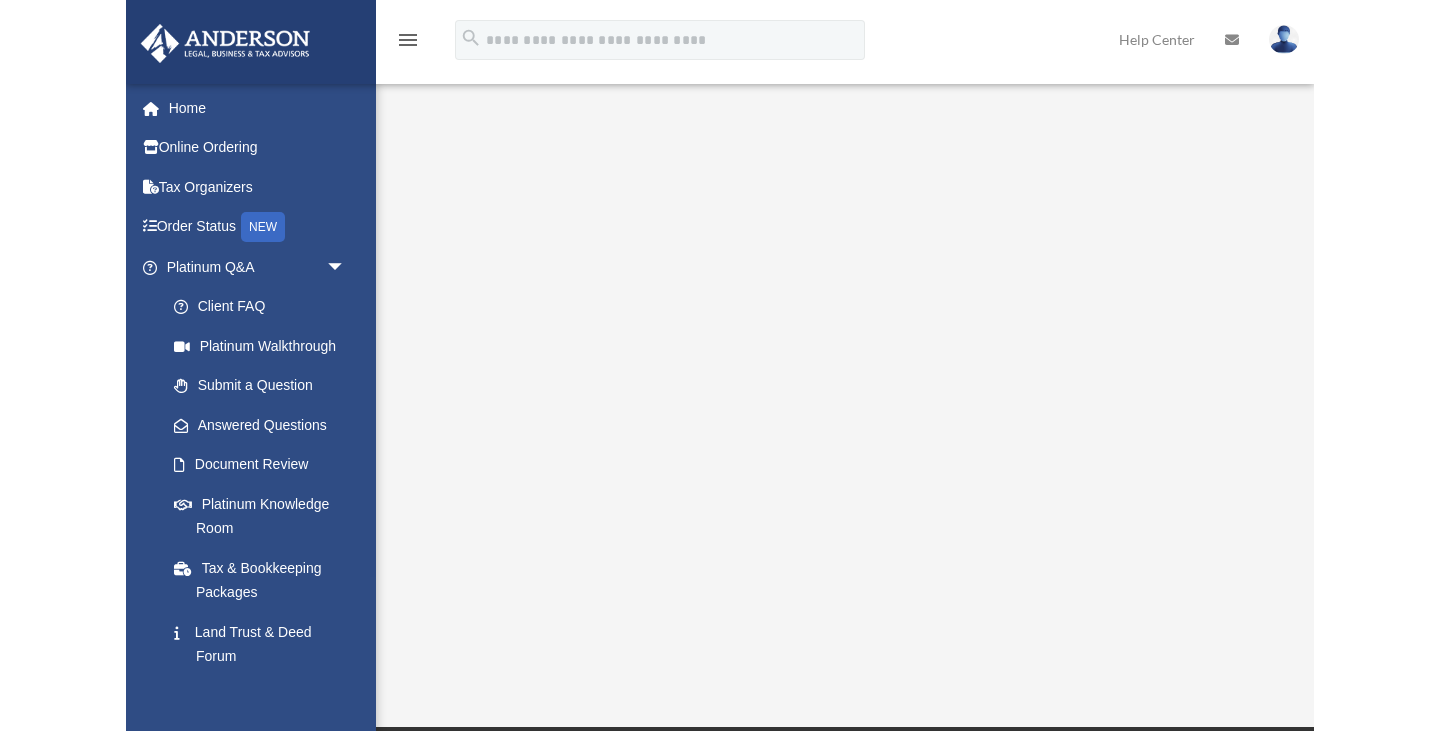 scroll, scrollTop: 0, scrollLeft: 0, axis: both 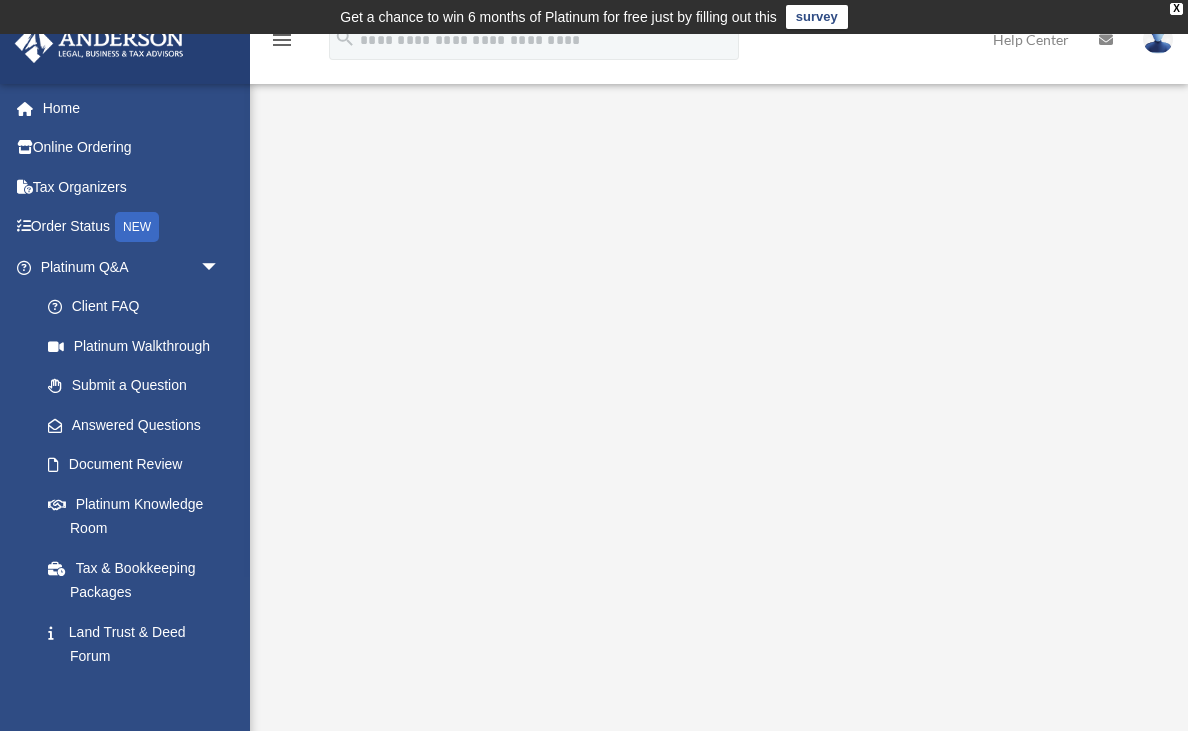 click on "Scroll to top
vertical_align_top" at bounding box center (1132, 625) 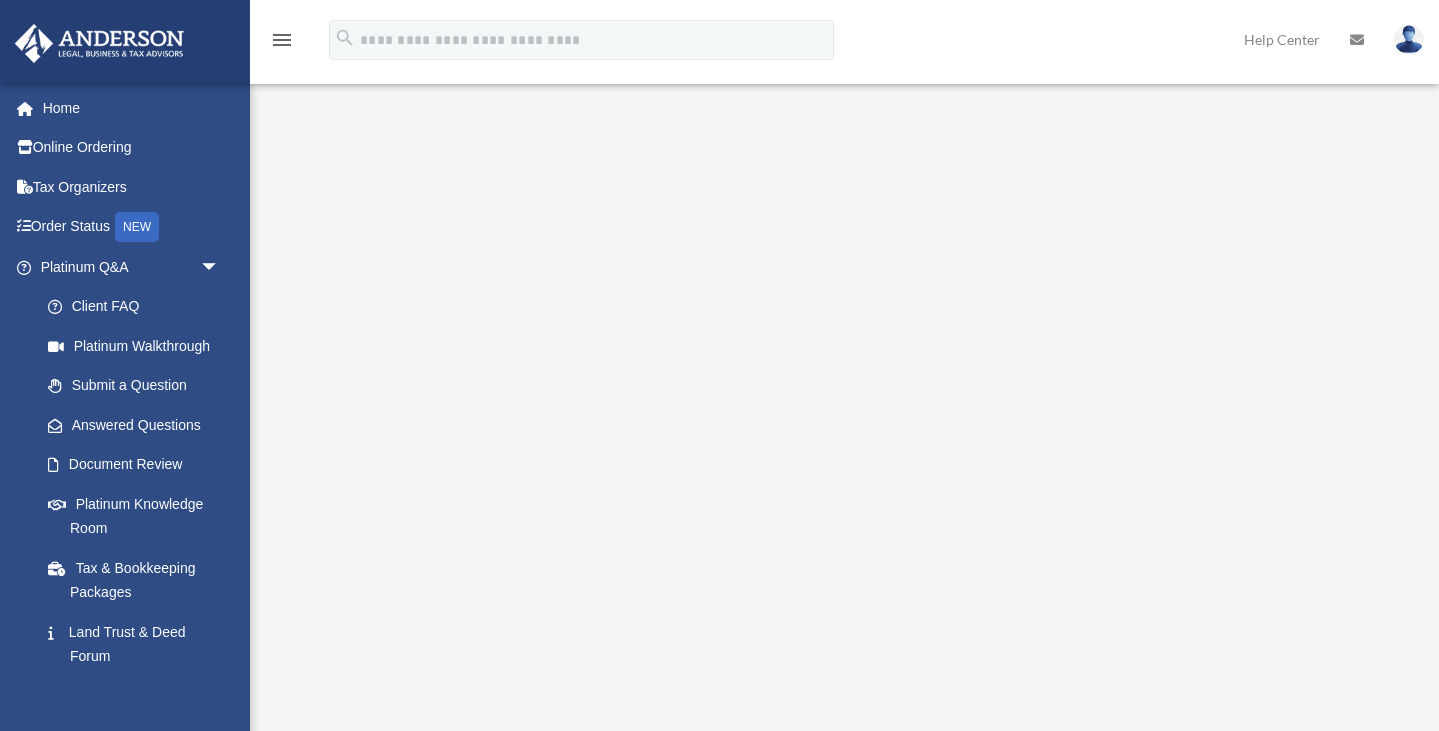 scroll, scrollTop: 67, scrollLeft: 0, axis: vertical 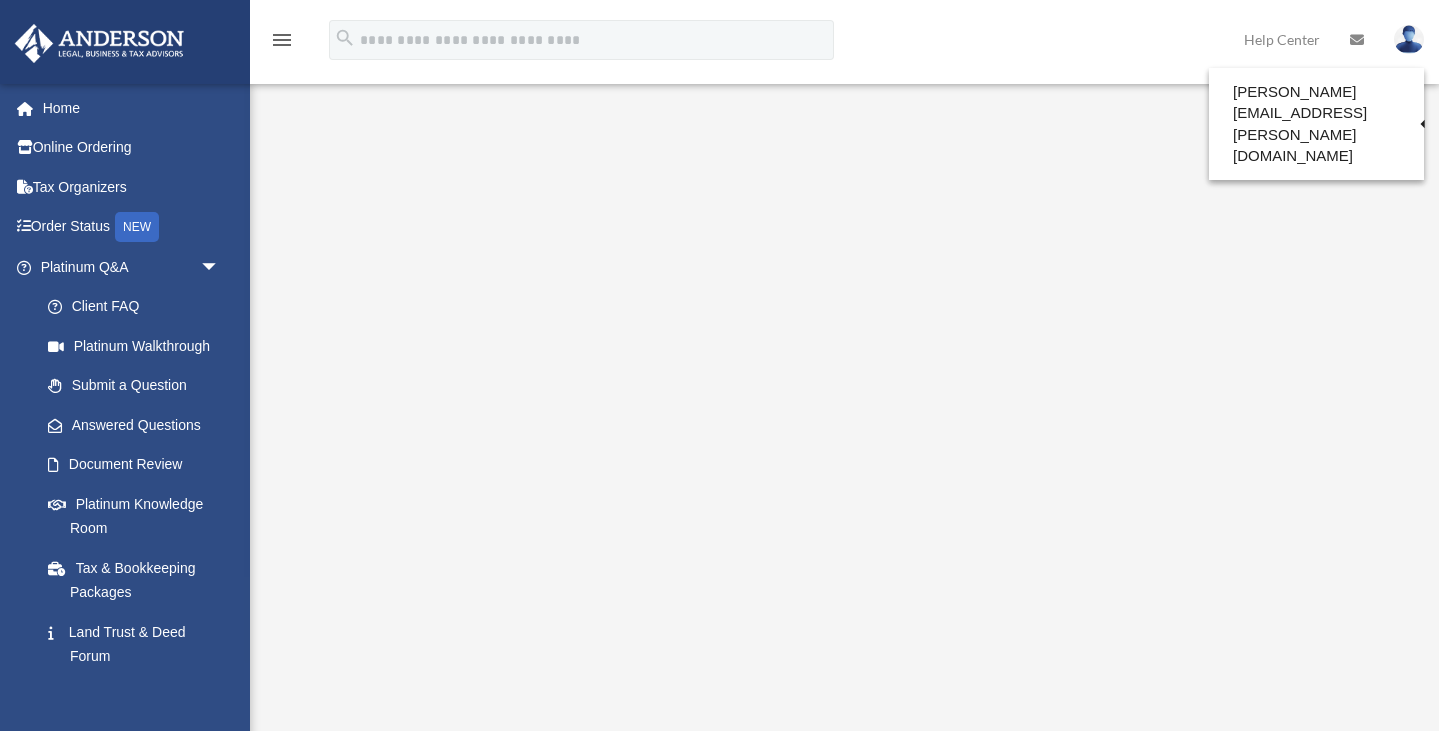 click at bounding box center (1409, 39) 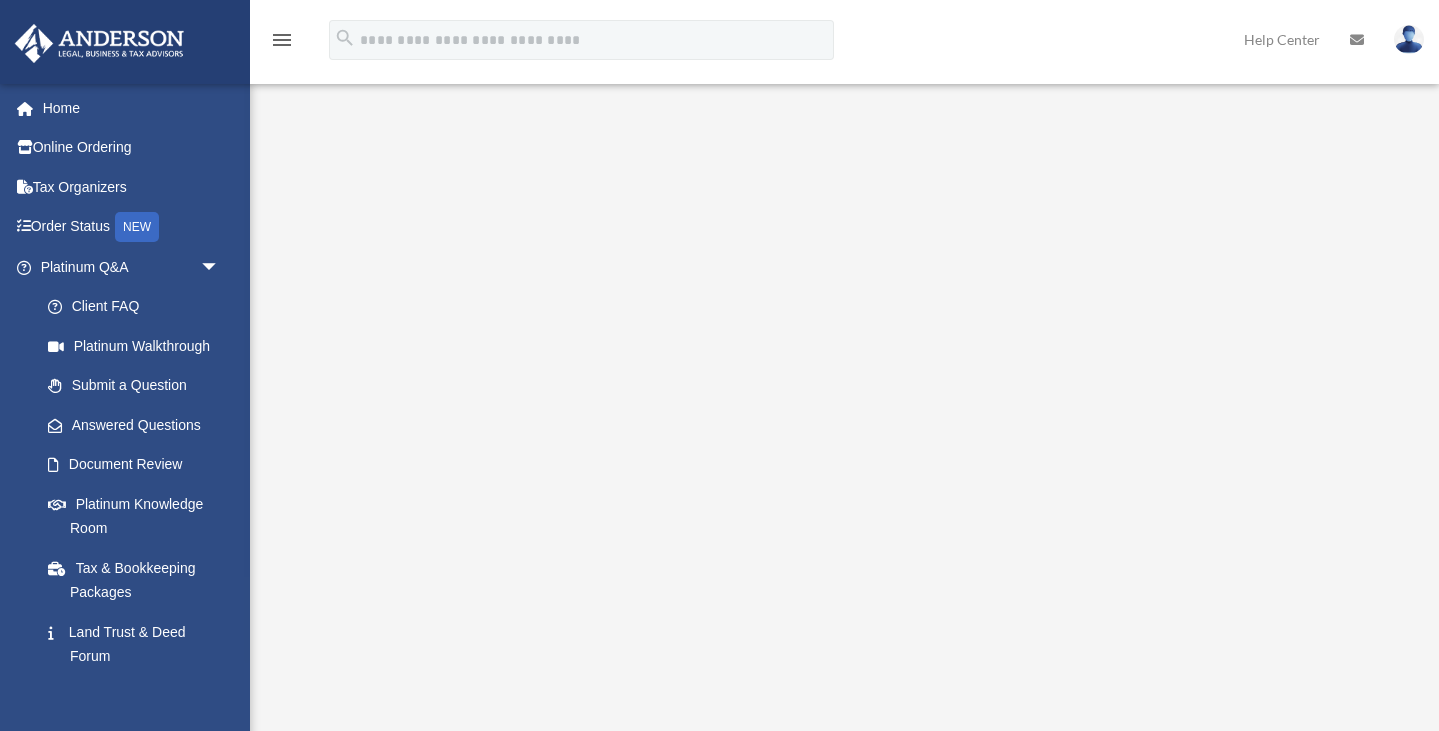 click at bounding box center [1409, 39] 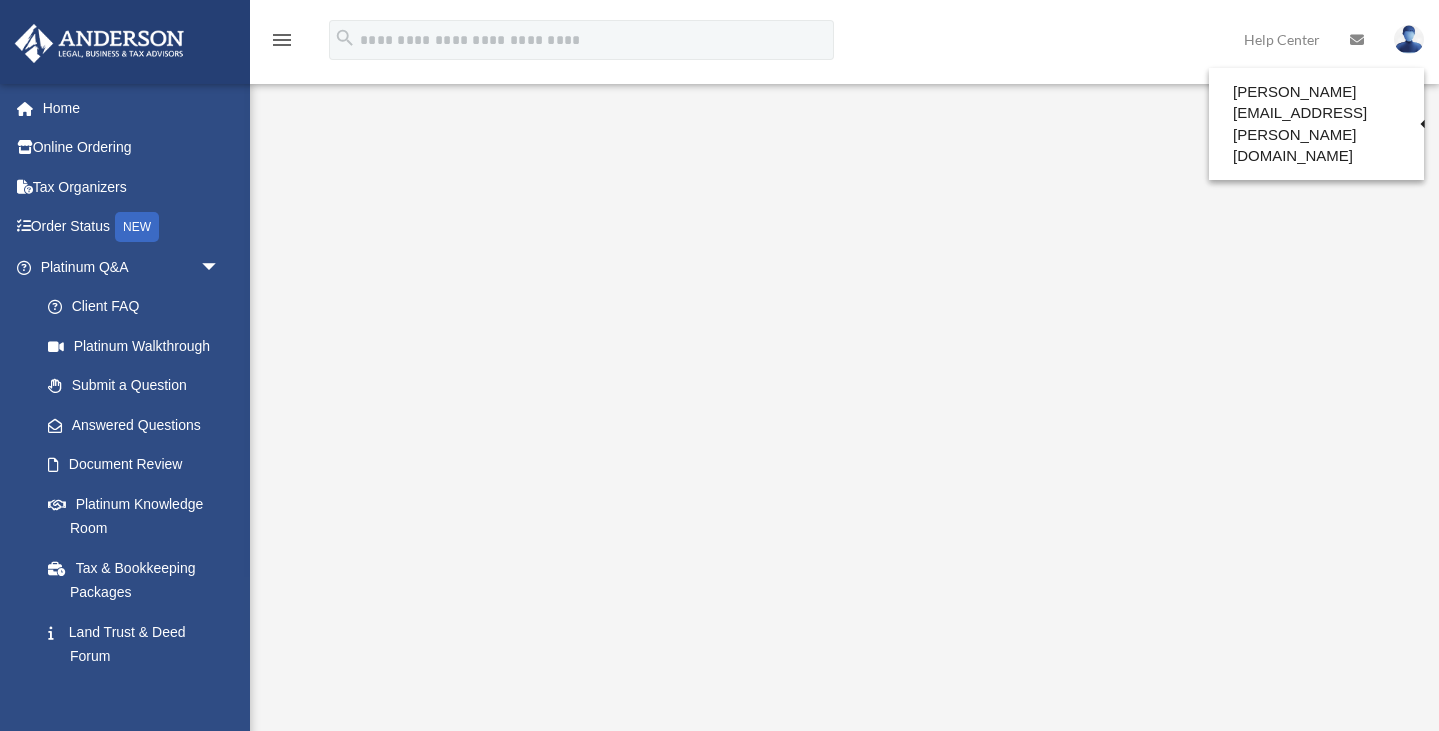 click on "menu
search
Site Menu		            	 add
skinner.cole@gmail.com
My Profile
Reset Password
Logout
Help Center" at bounding box center [719, 49] 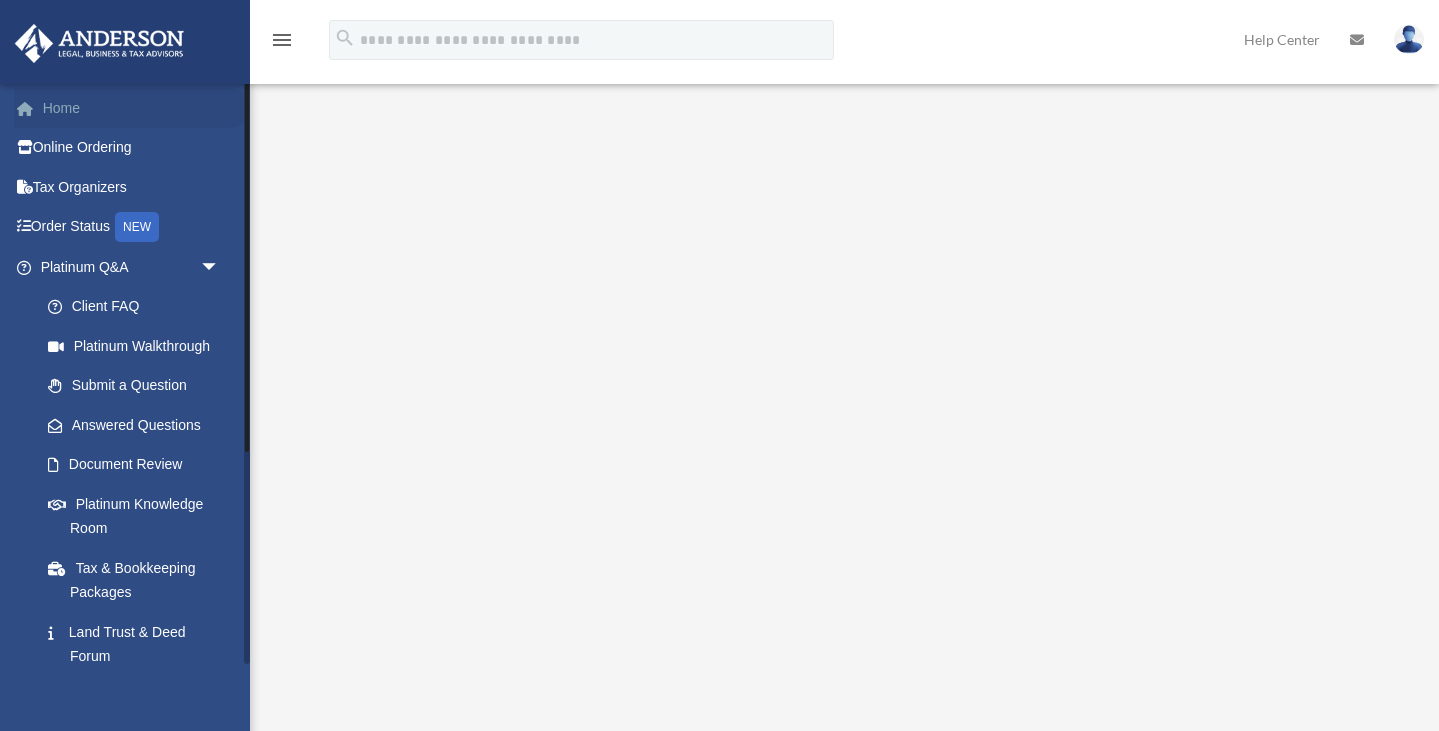 click on "Home" at bounding box center [132, 108] 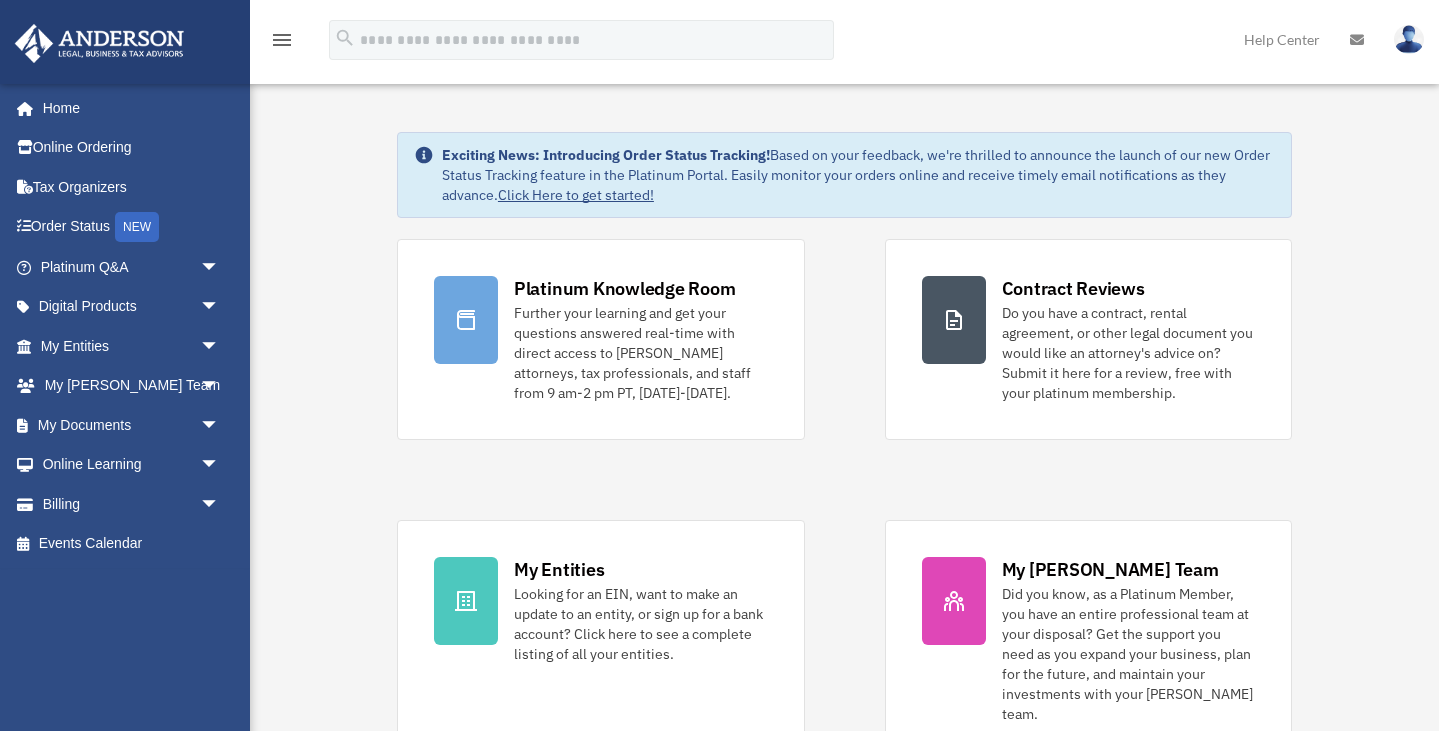 scroll, scrollTop: 0, scrollLeft: 0, axis: both 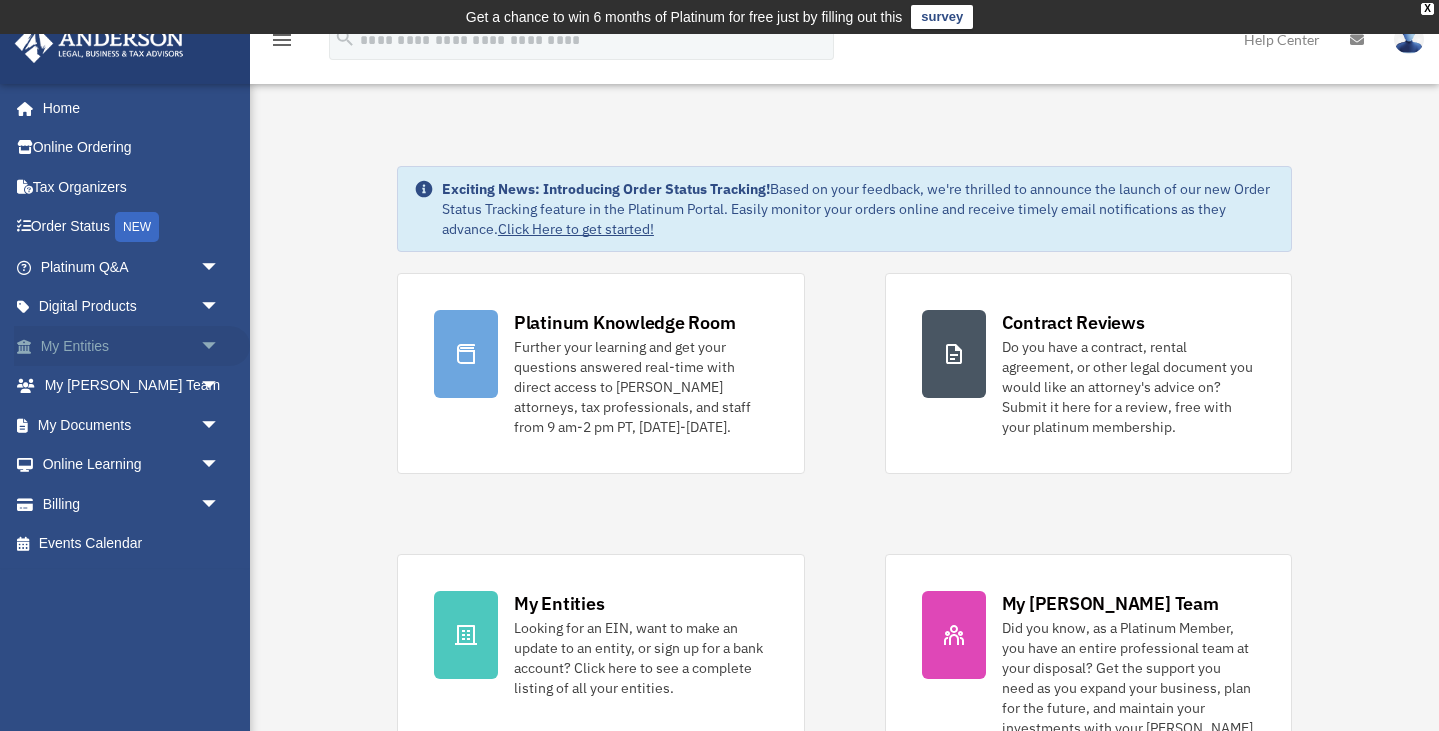 click on "My Entities arrow_drop_down" at bounding box center (132, 346) 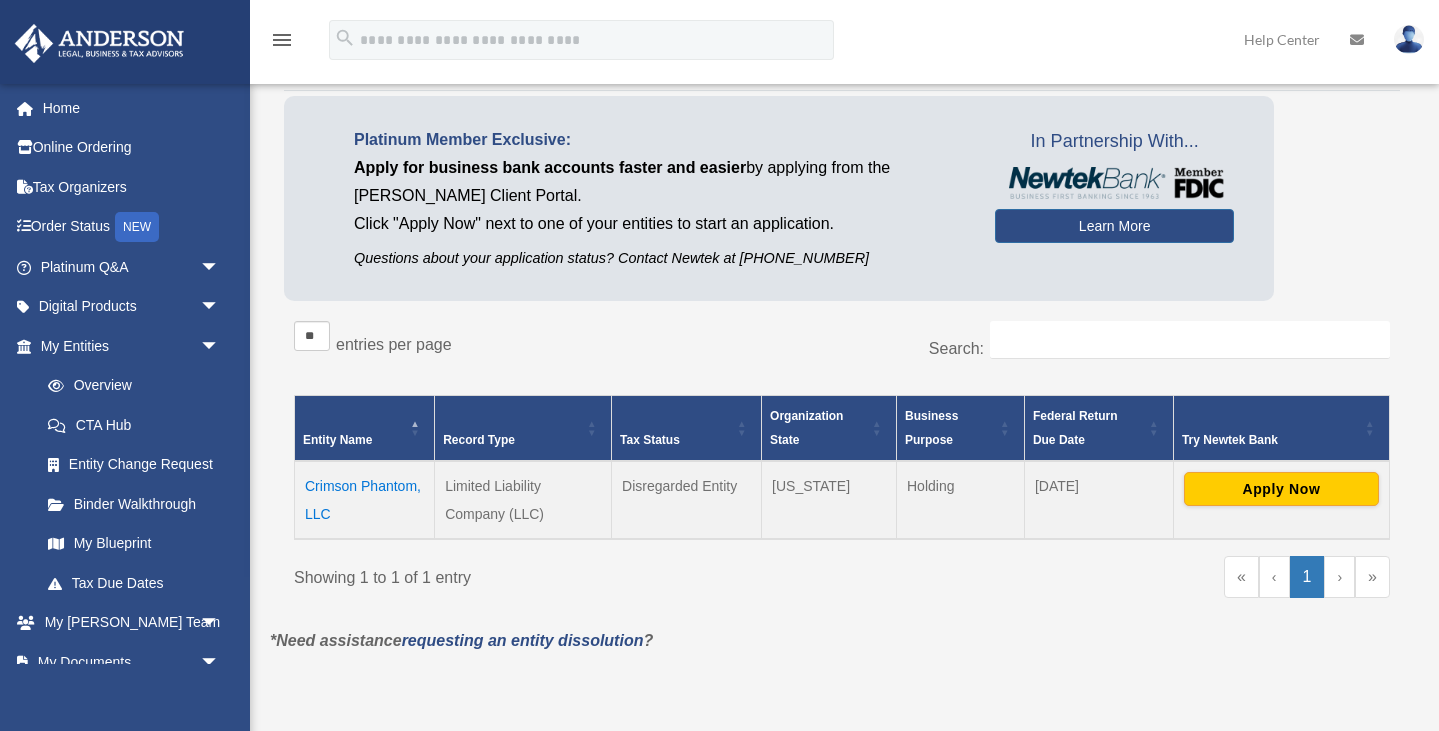 scroll, scrollTop: 137, scrollLeft: 0, axis: vertical 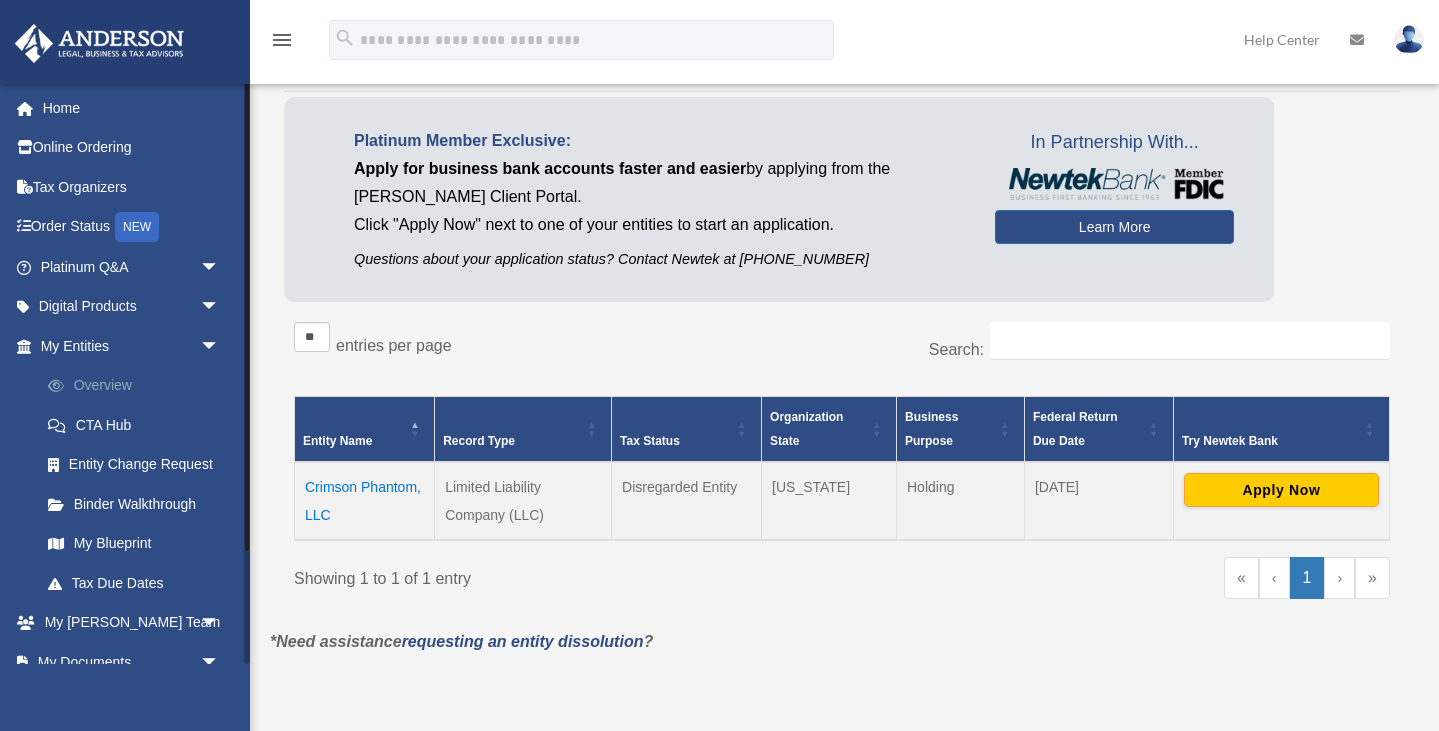 click on "Overview" at bounding box center [139, 386] 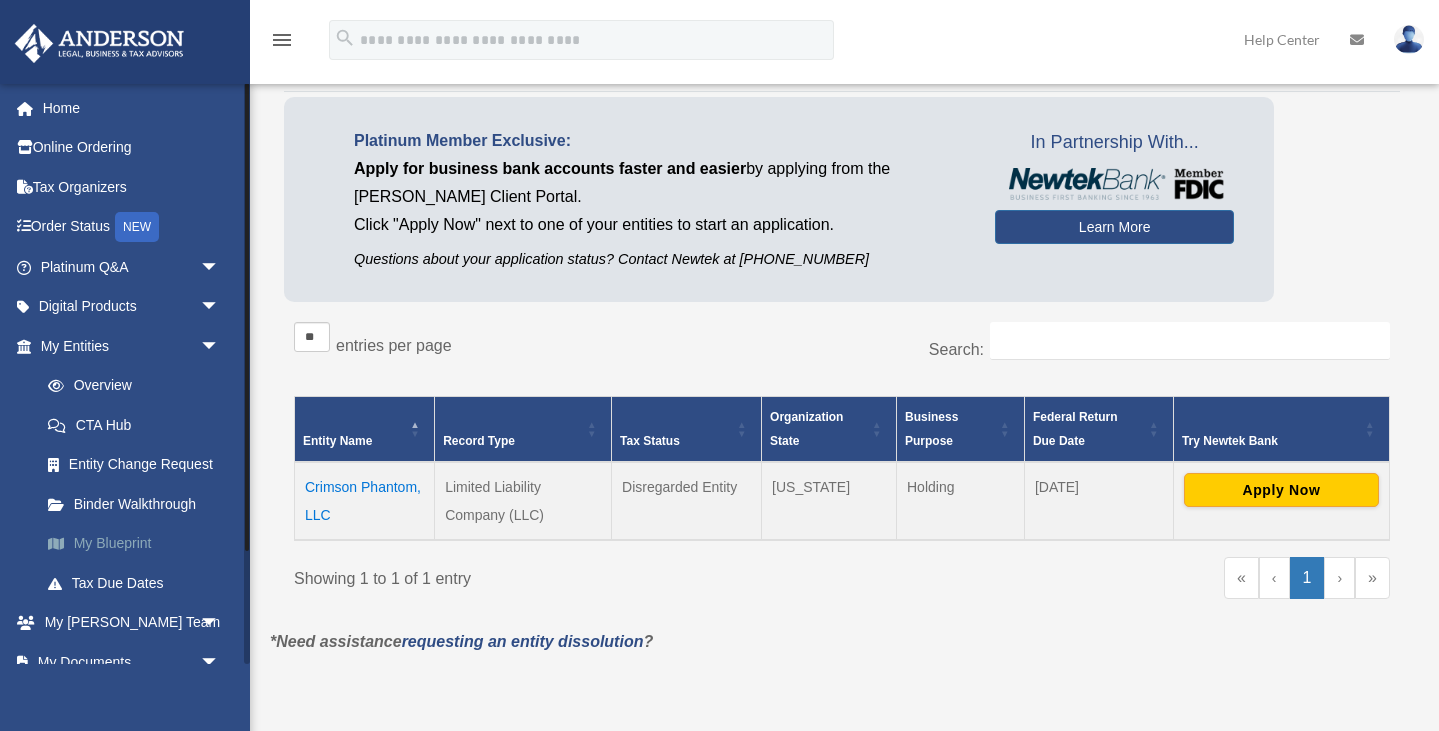 click on "My Blueprint" at bounding box center (139, 544) 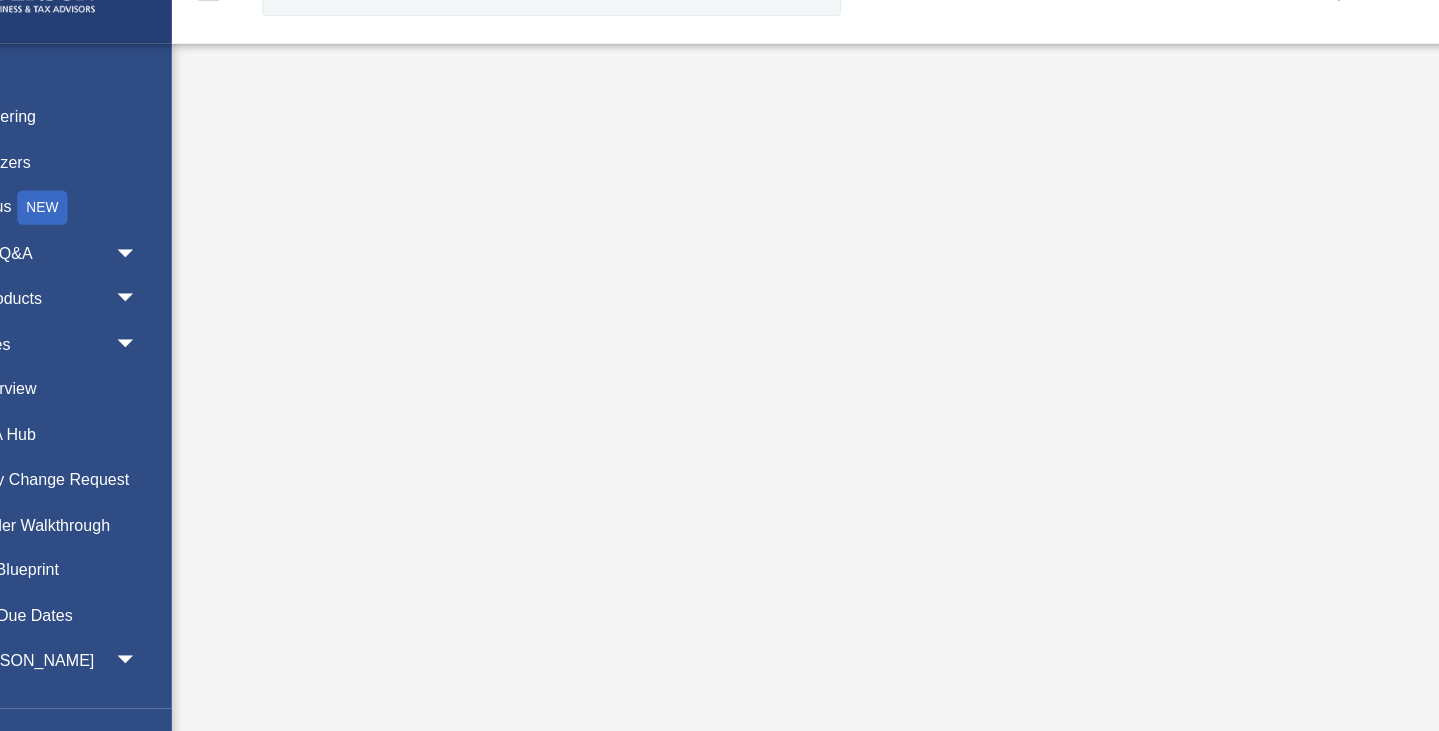 scroll, scrollTop: 33, scrollLeft: 0, axis: vertical 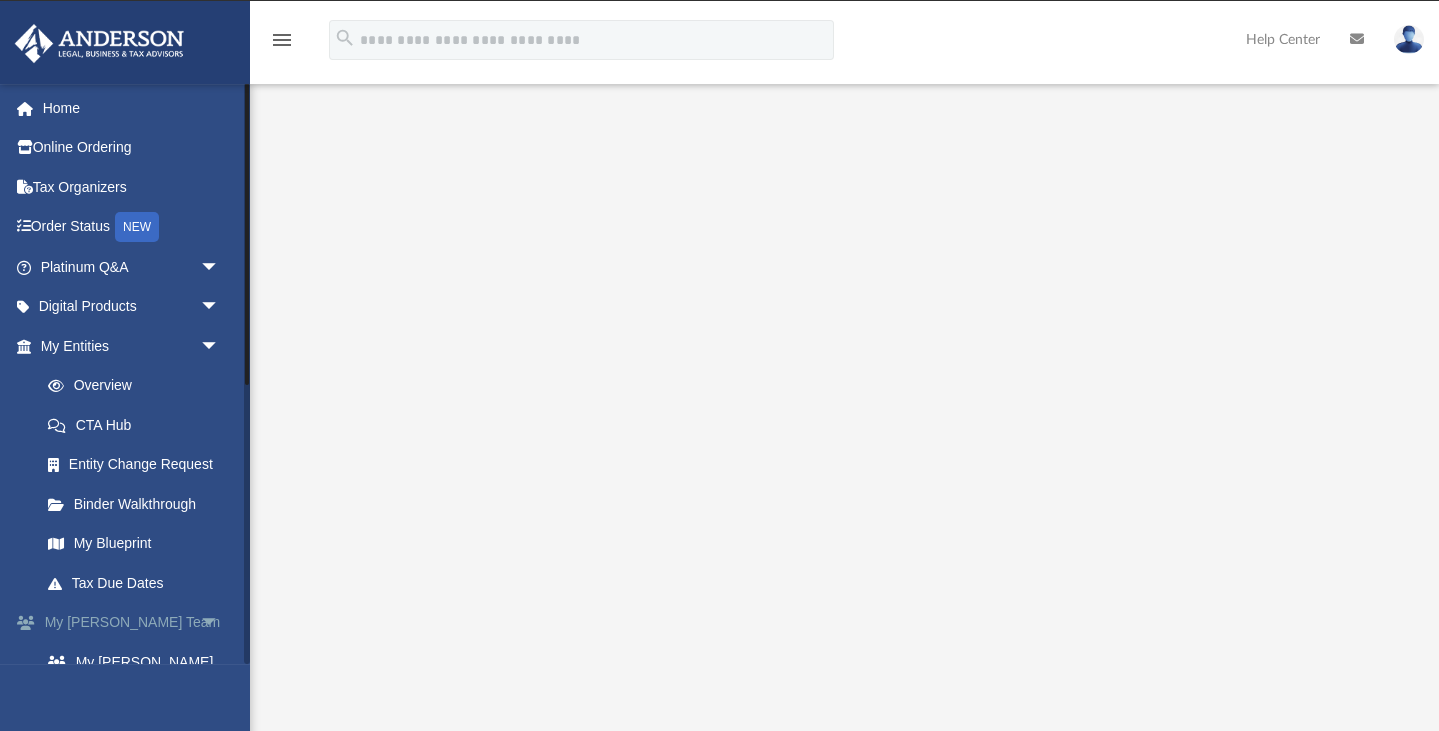 click on "My [PERSON_NAME] Team arrow_drop_down" at bounding box center (132, 623) 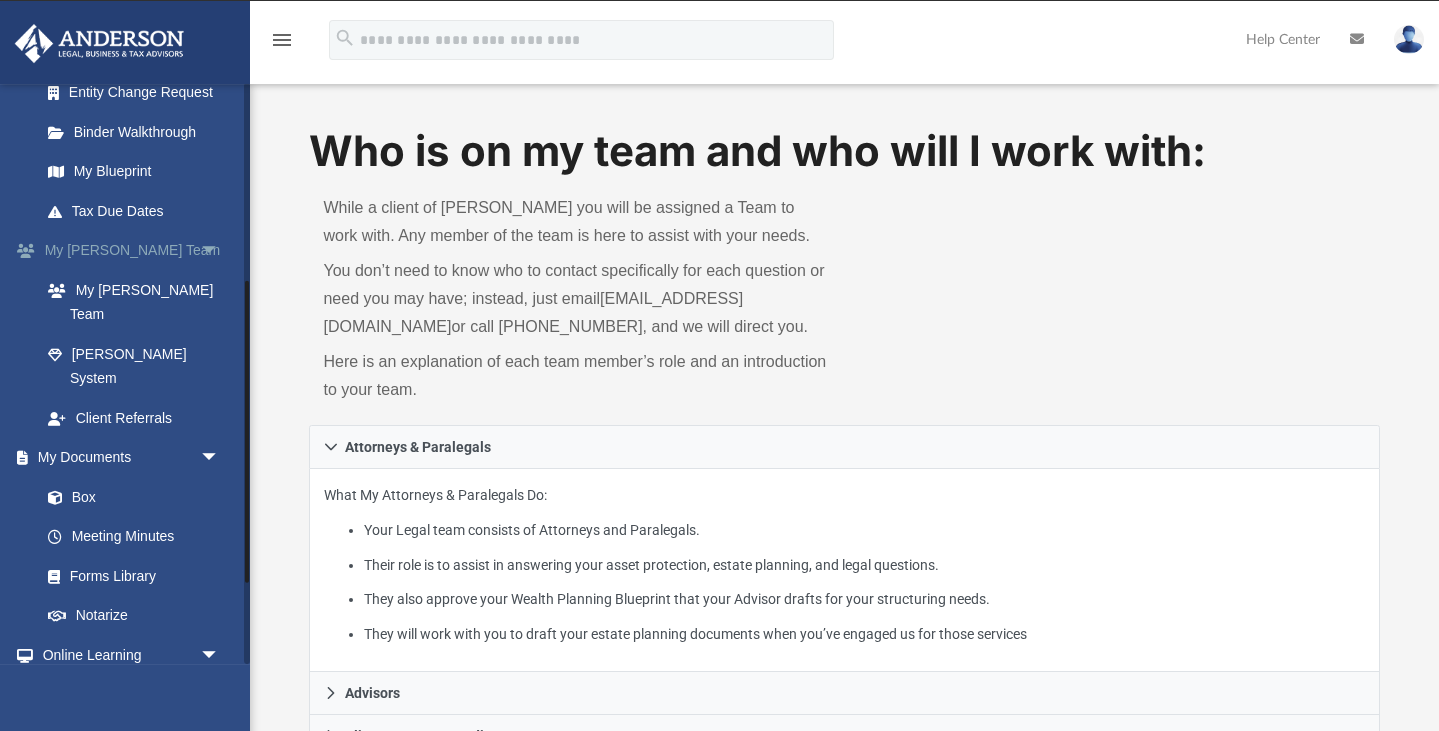 scroll, scrollTop: 382, scrollLeft: 0, axis: vertical 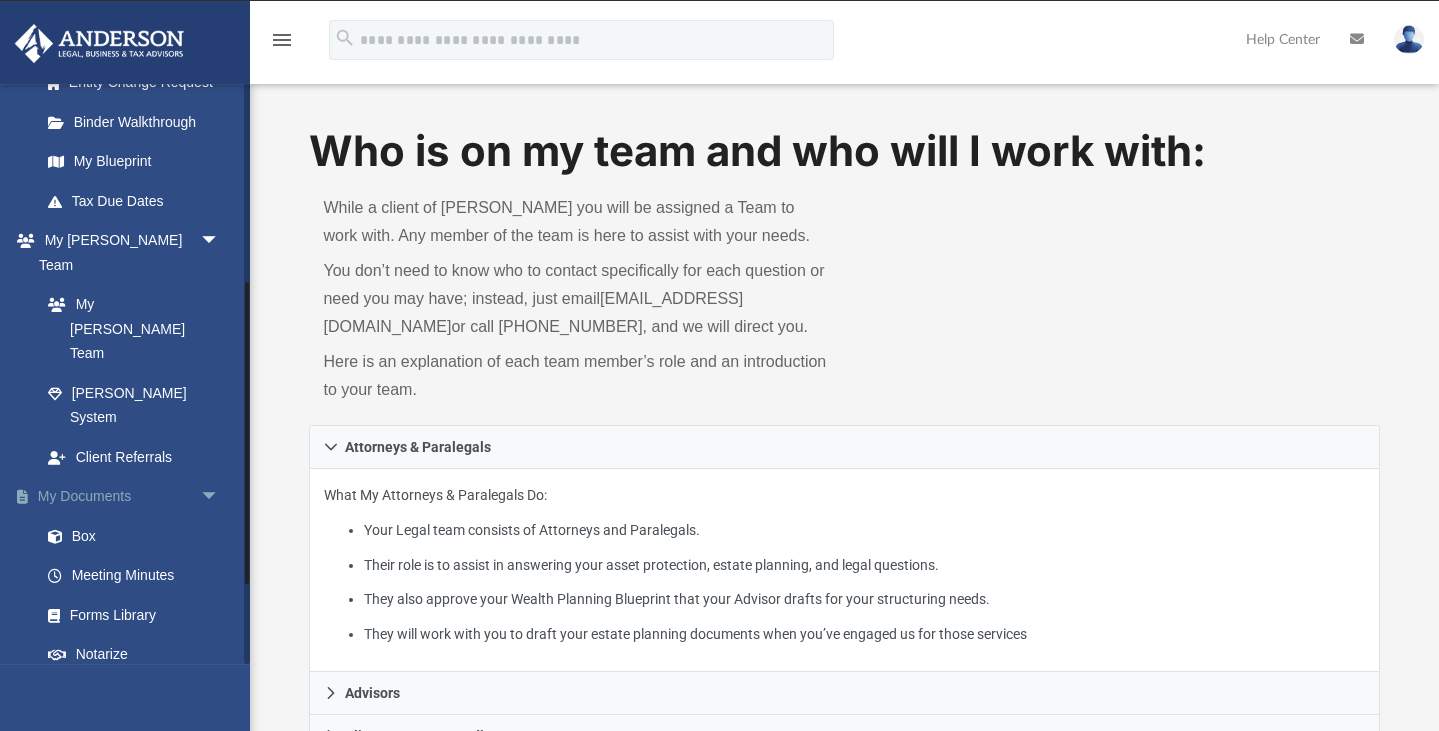 click on "arrow_drop_down" at bounding box center (220, 497) 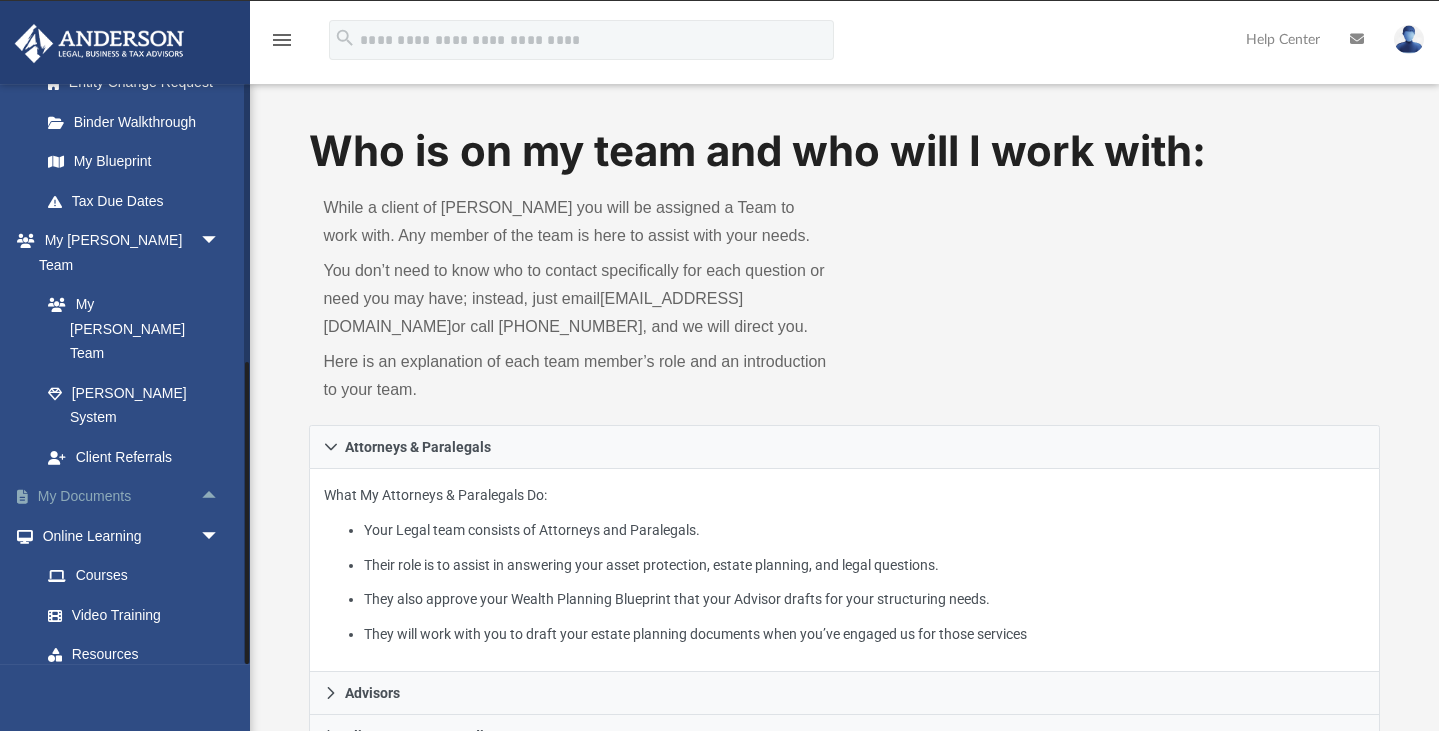 scroll, scrollTop: 378, scrollLeft: 0, axis: vertical 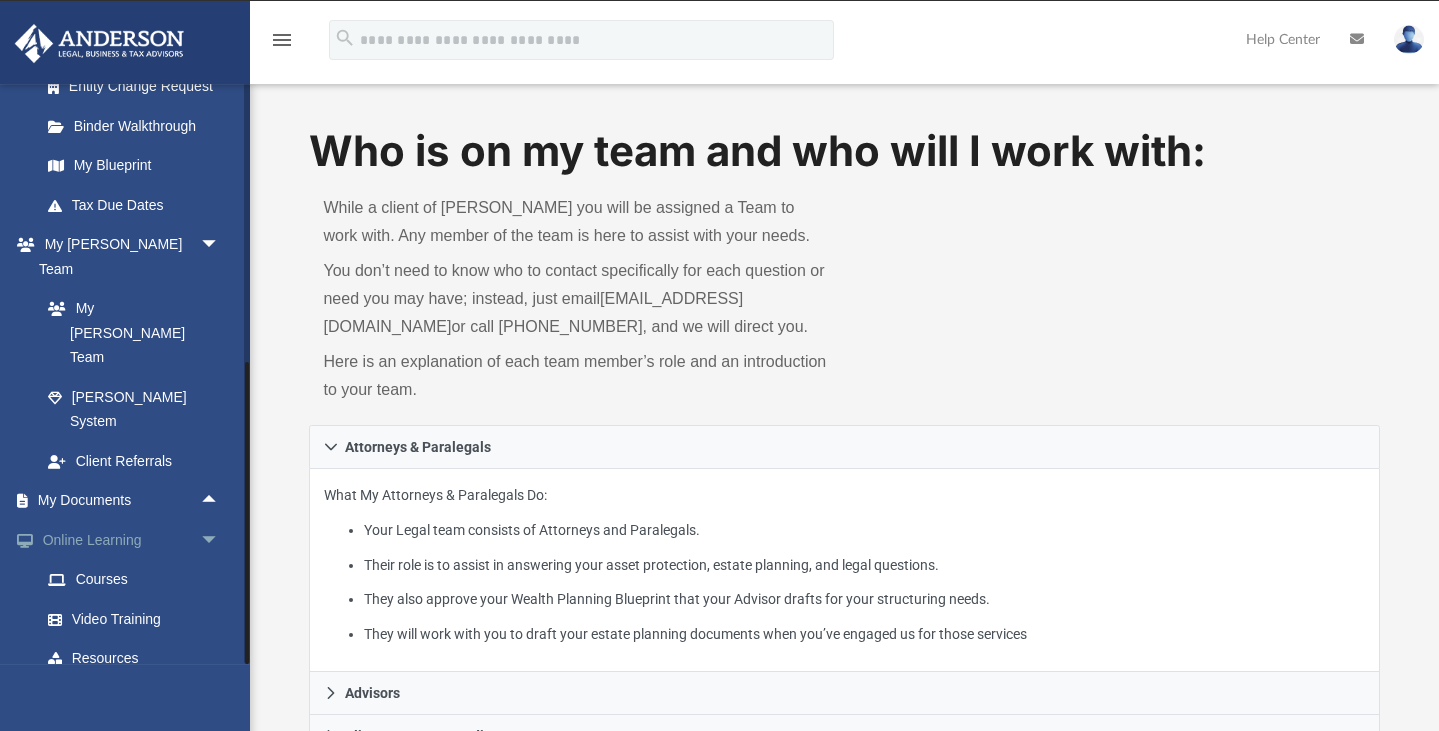 click on "arrow_drop_down" at bounding box center [220, 540] 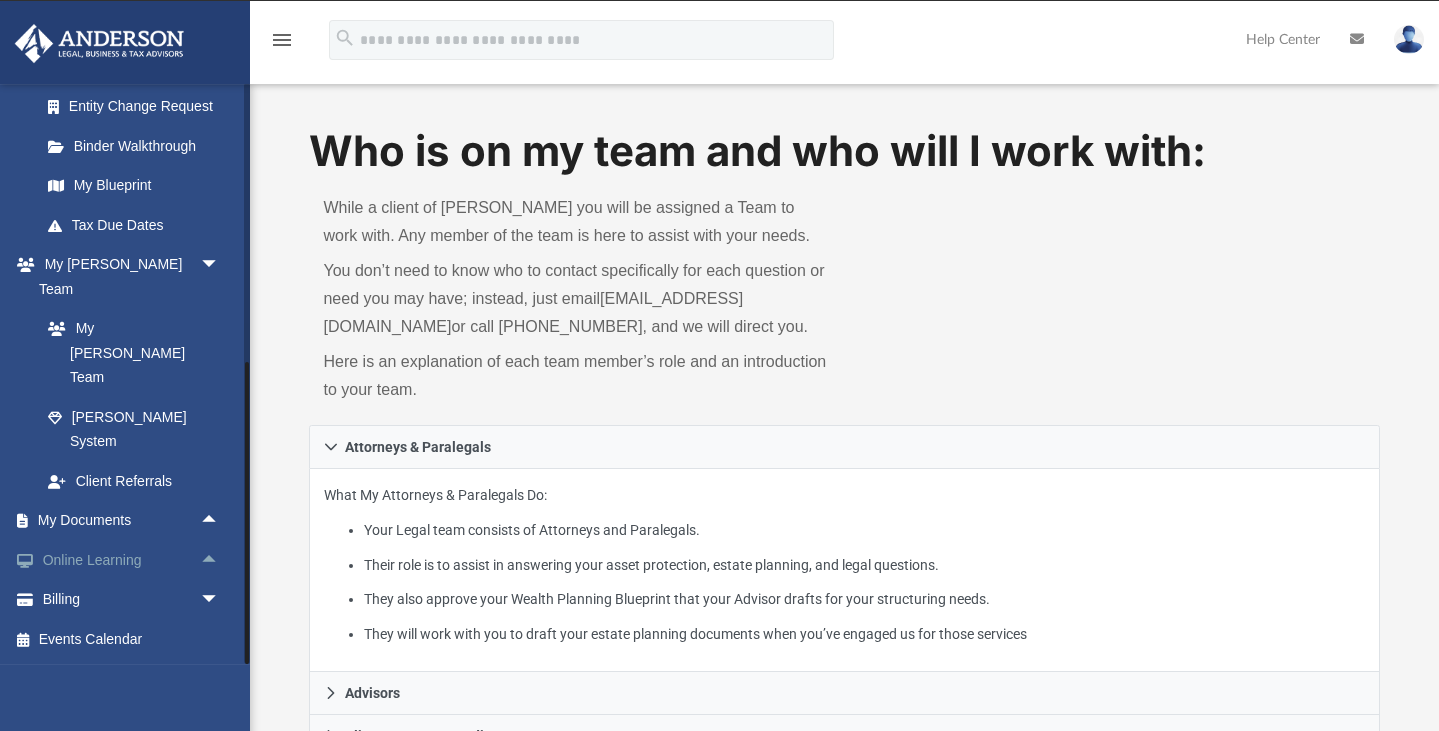 scroll, scrollTop: 259, scrollLeft: 0, axis: vertical 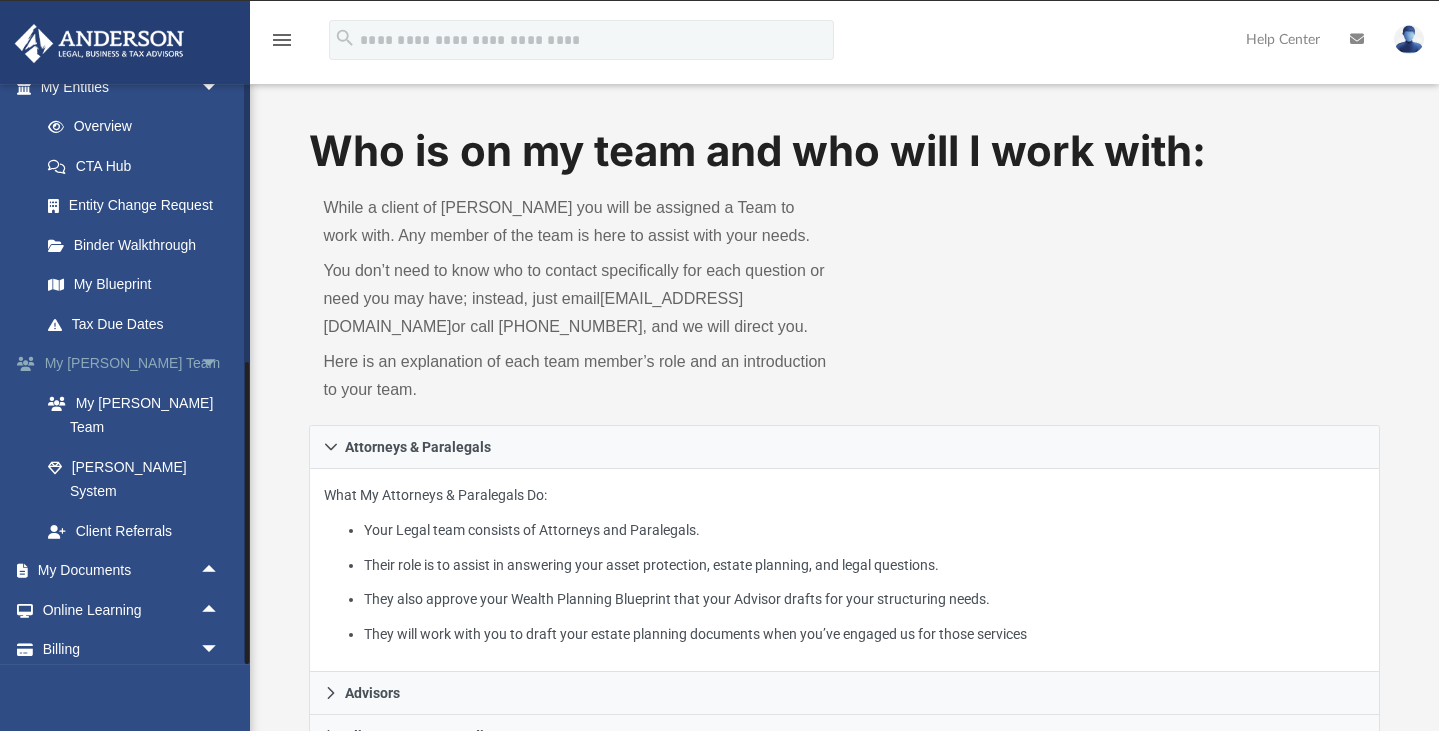 click on "arrow_drop_down" at bounding box center [220, 364] 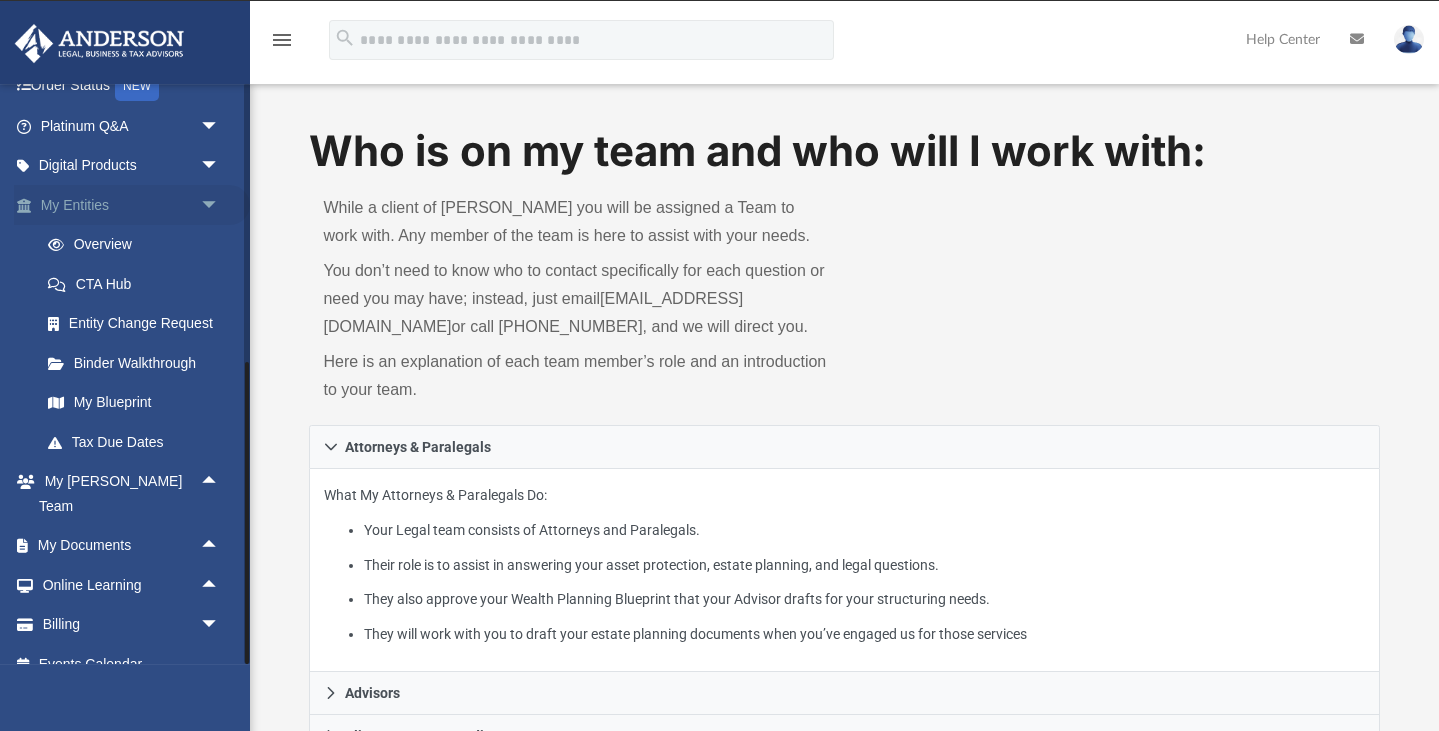 click on "arrow_drop_down" at bounding box center (220, 205) 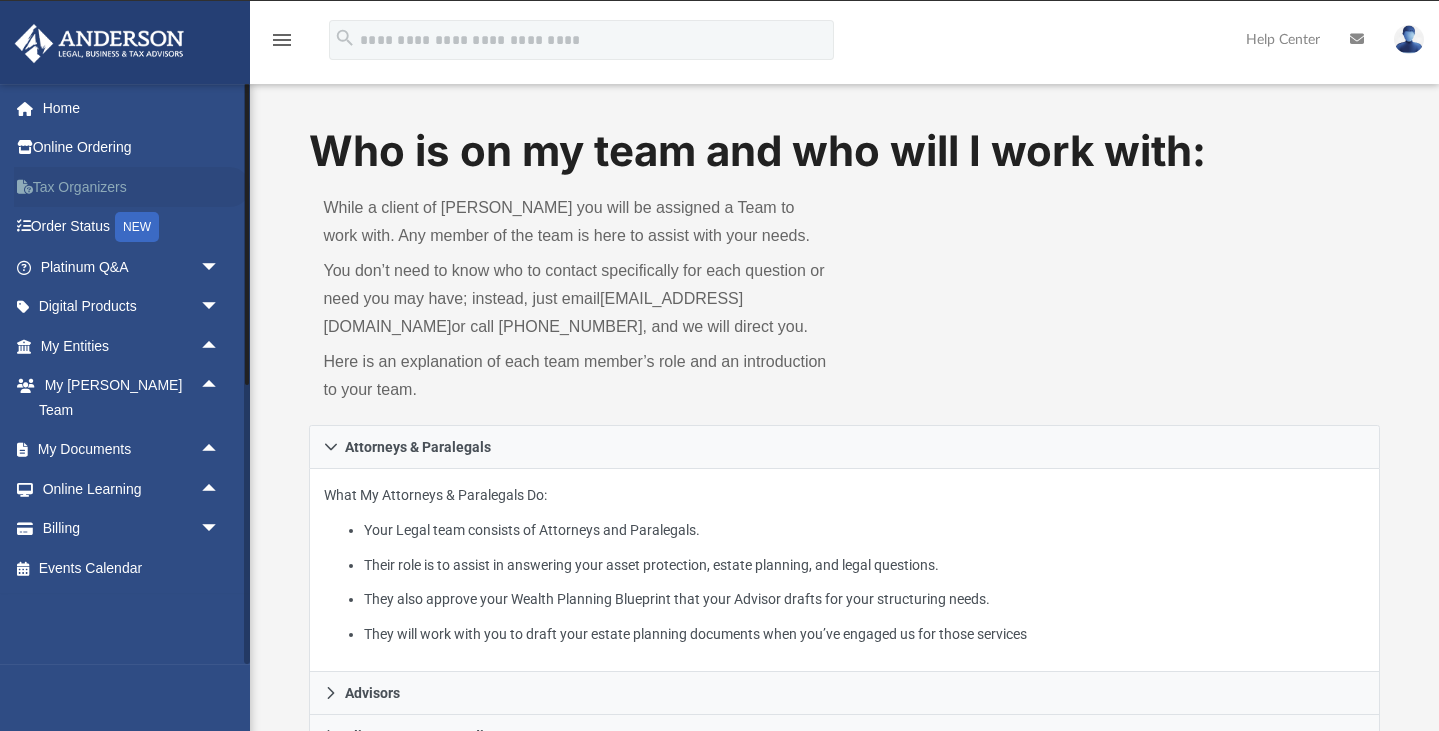 click on "Tax Organizers" at bounding box center [132, 187] 